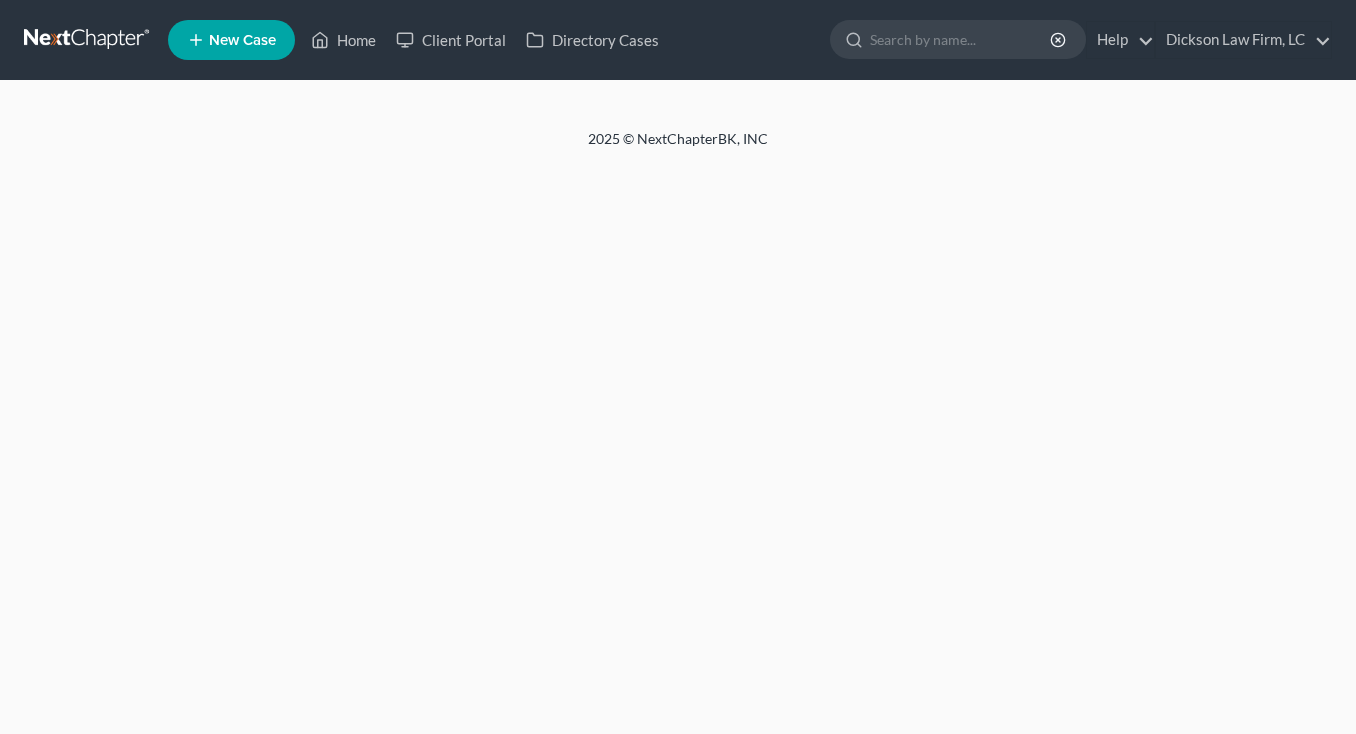 scroll, scrollTop: 0, scrollLeft: 0, axis: both 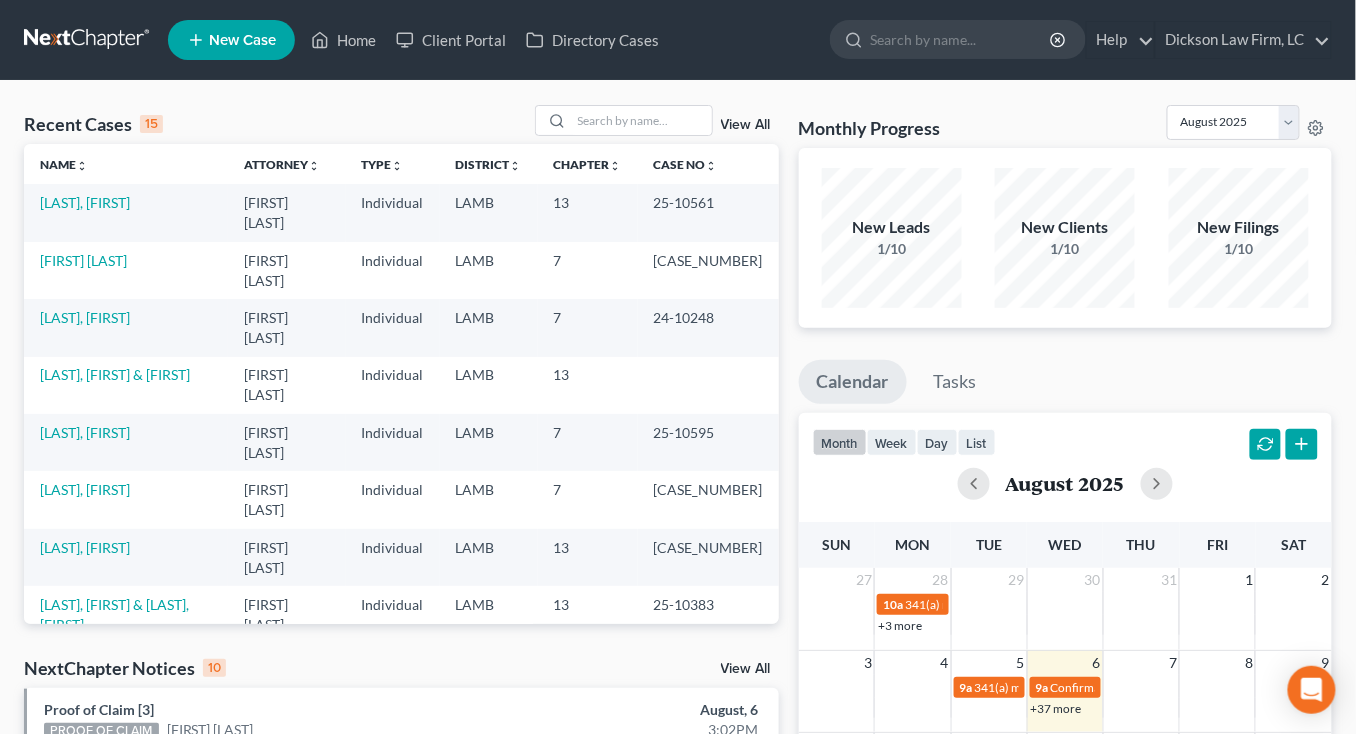 click on "LAMB" at bounding box center (489, 499) 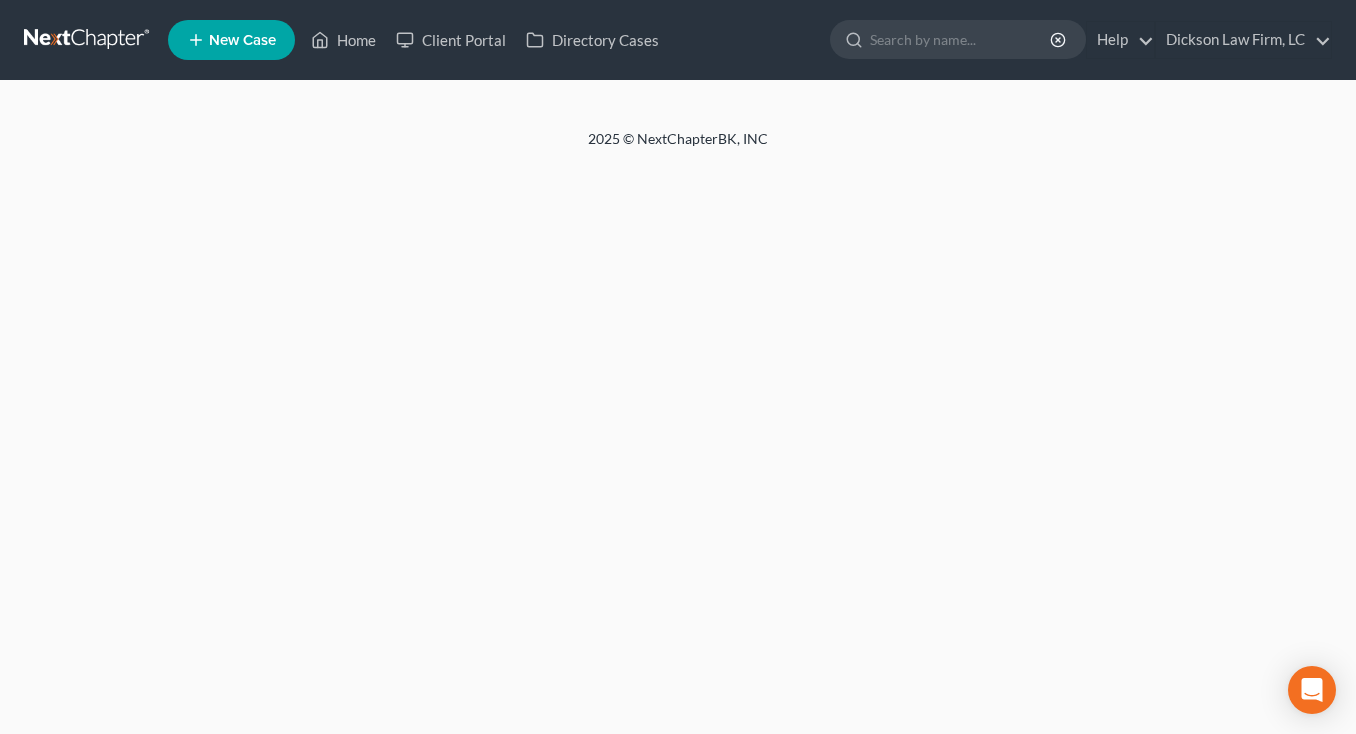 scroll, scrollTop: 0, scrollLeft: 0, axis: both 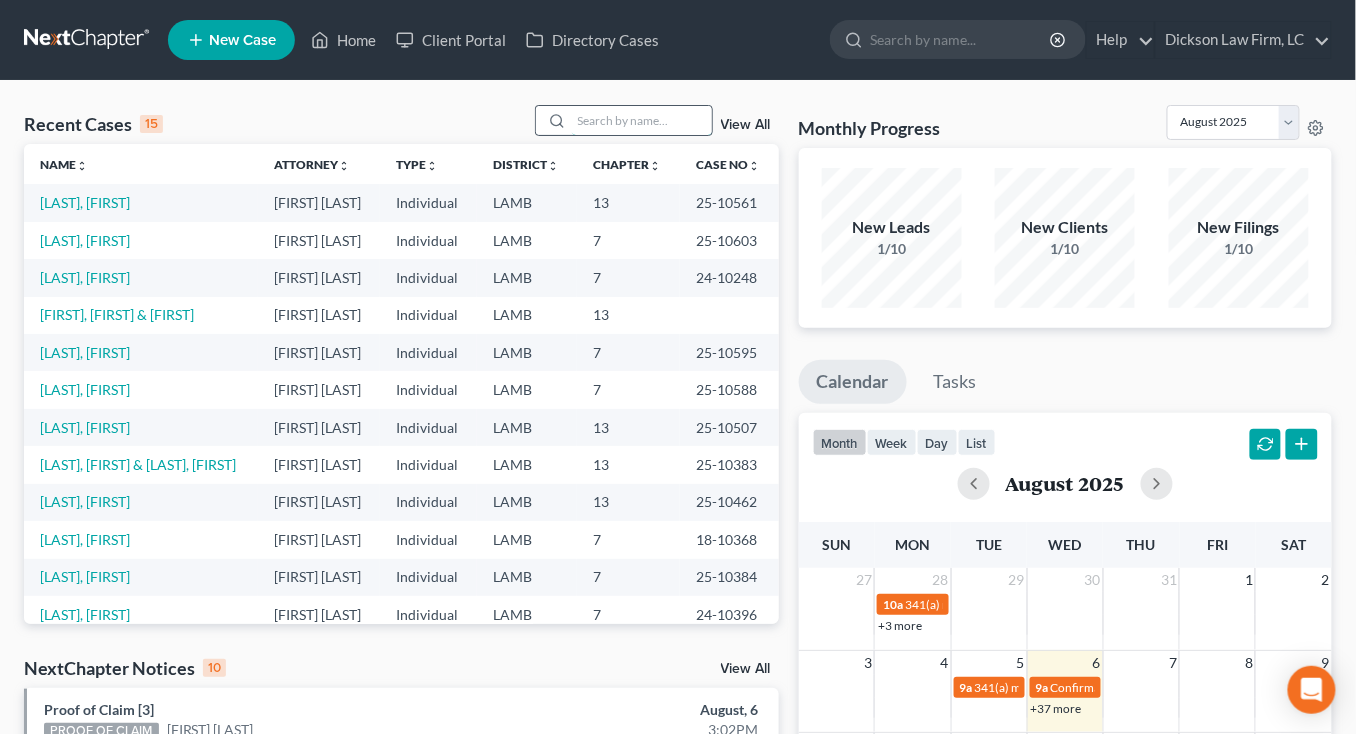 click at bounding box center (642, 120) 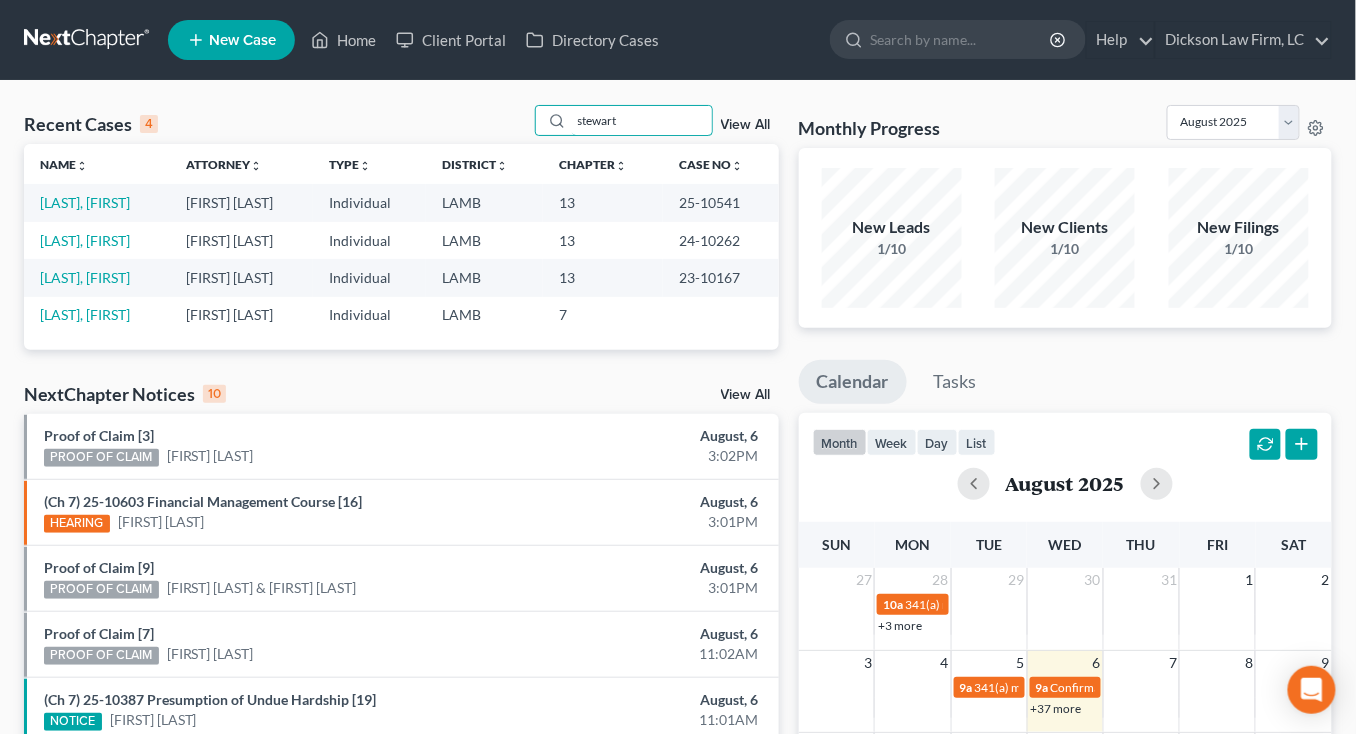 type on "stewart" 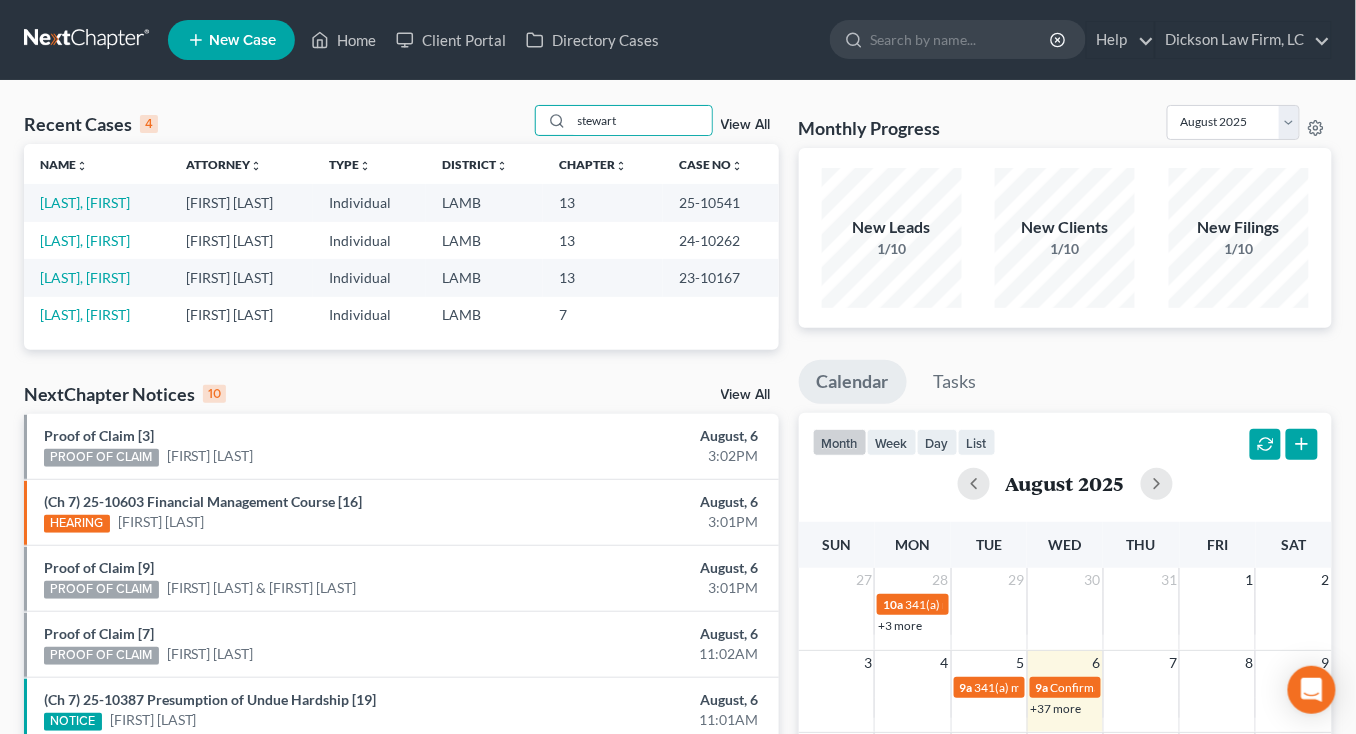 click on "Home New Case Client Portal Directory Cases Dickson Law Firm, LC mdd@dicksonlawfirm.com My Account Settings Plan + Billing Account Add-Ons Upgrade to Whoa Help Center Webinars Training Videos What's new Log out New Case Home Client Portal Directory Cases         - No Result - See all results Or Press Enter... Help Help Center Webinars Training Videos What's new Dickson Law Firm, LC Dickson Law Firm, LC mdd@dicksonlawfirm.com My Account Settings Plan + Billing Account Add-Ons Upgrade to Whoa Log out" at bounding box center (678, 40) 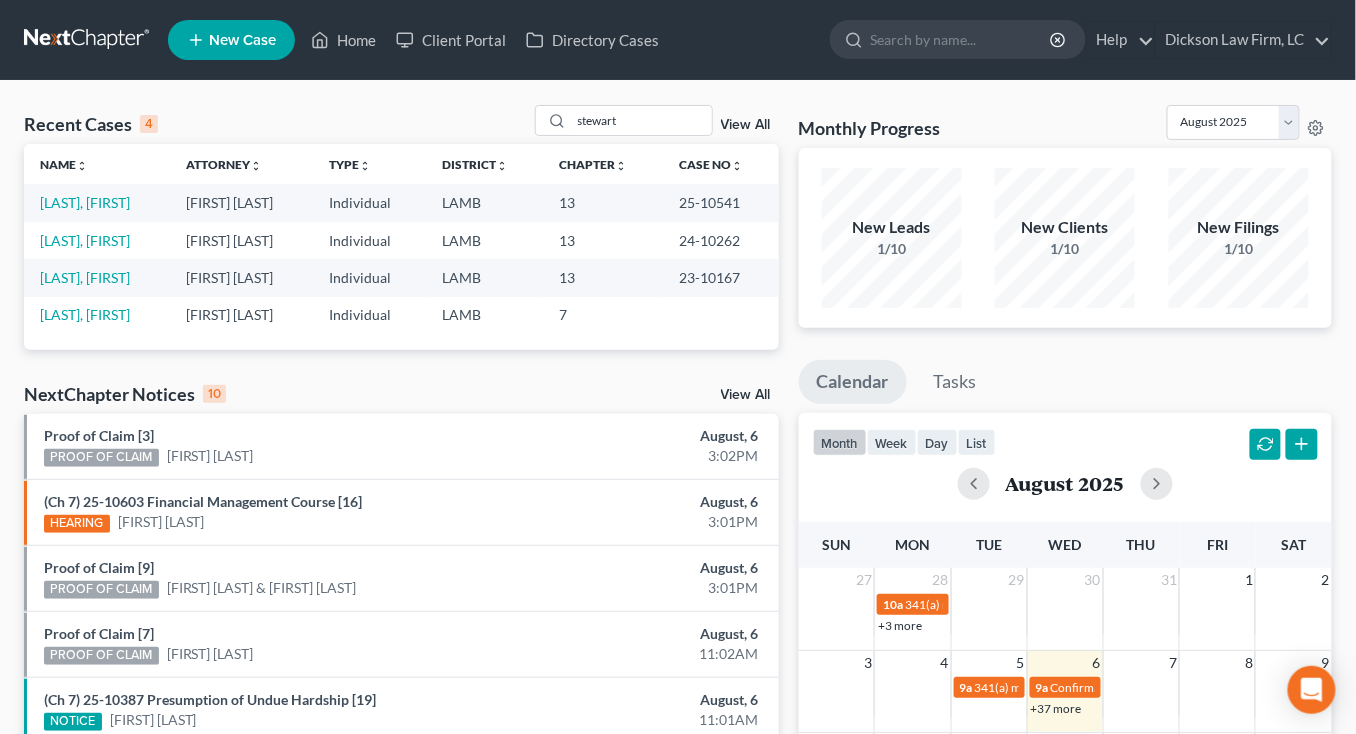 click at bounding box center [88, 40] 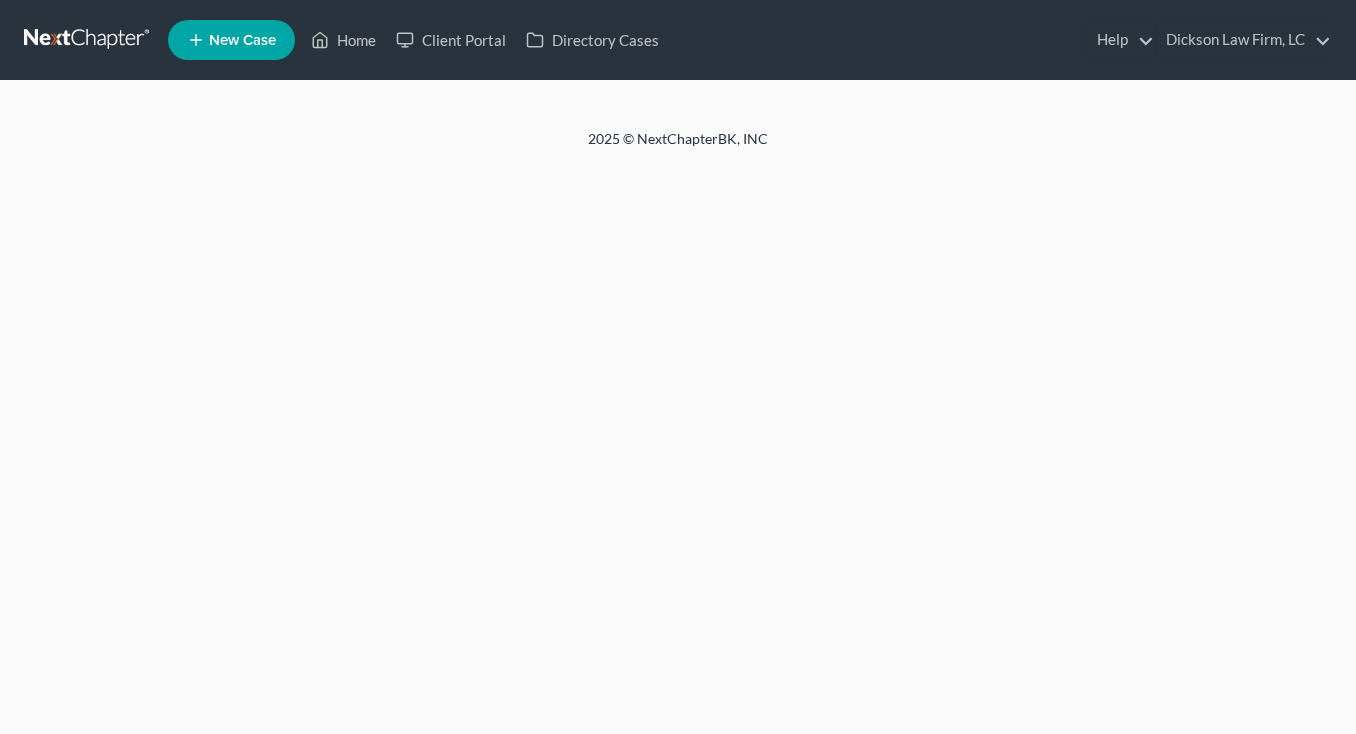 scroll, scrollTop: 0, scrollLeft: 0, axis: both 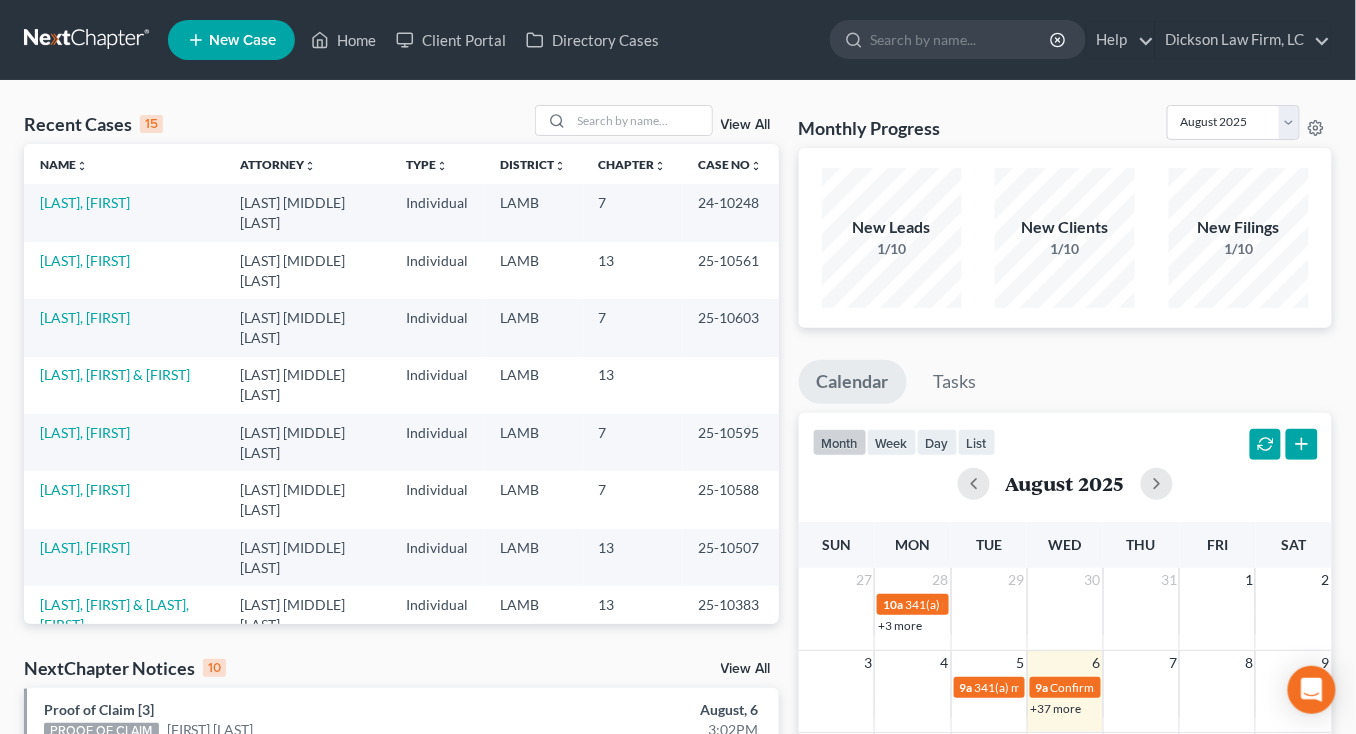 click on "Chapter
unfold_more
expand_more
expand_less" at bounding box center (633, 164) 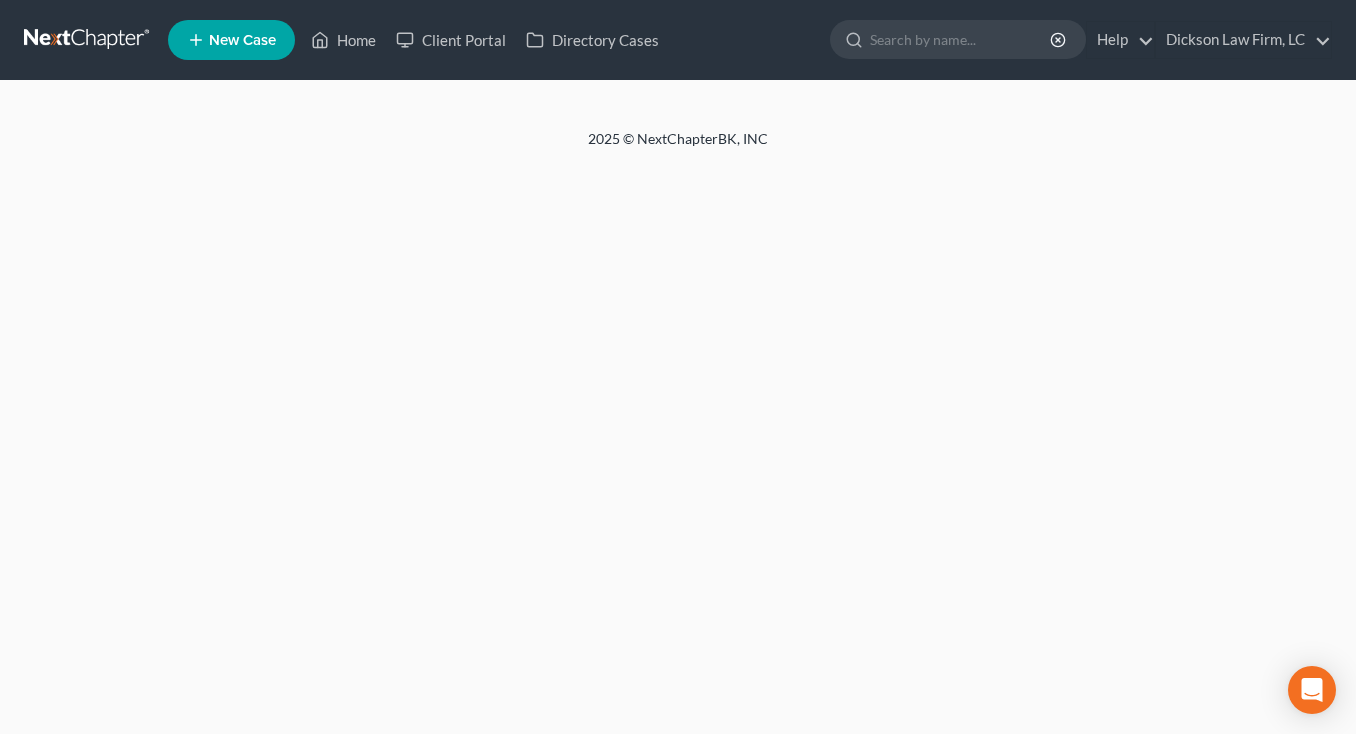 scroll, scrollTop: 0, scrollLeft: 0, axis: both 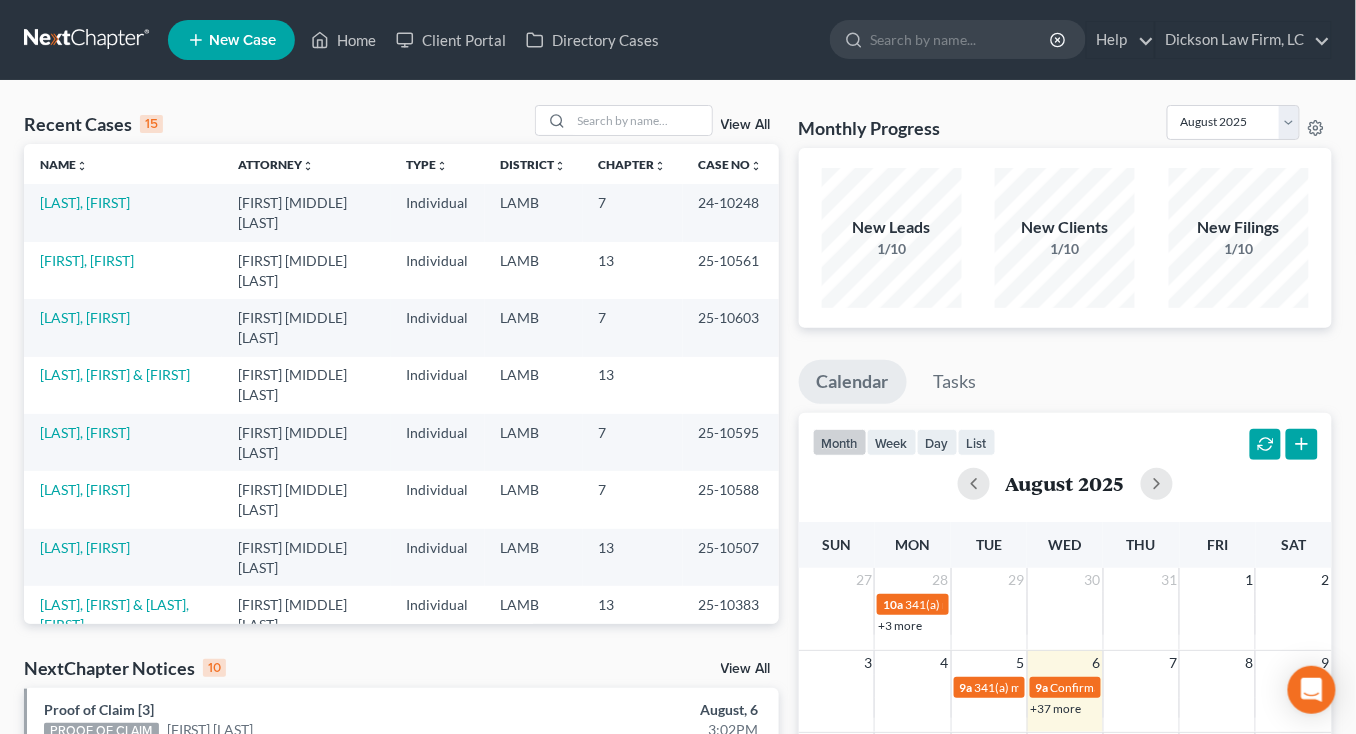 click on "25-10561" at bounding box center (731, 270) 